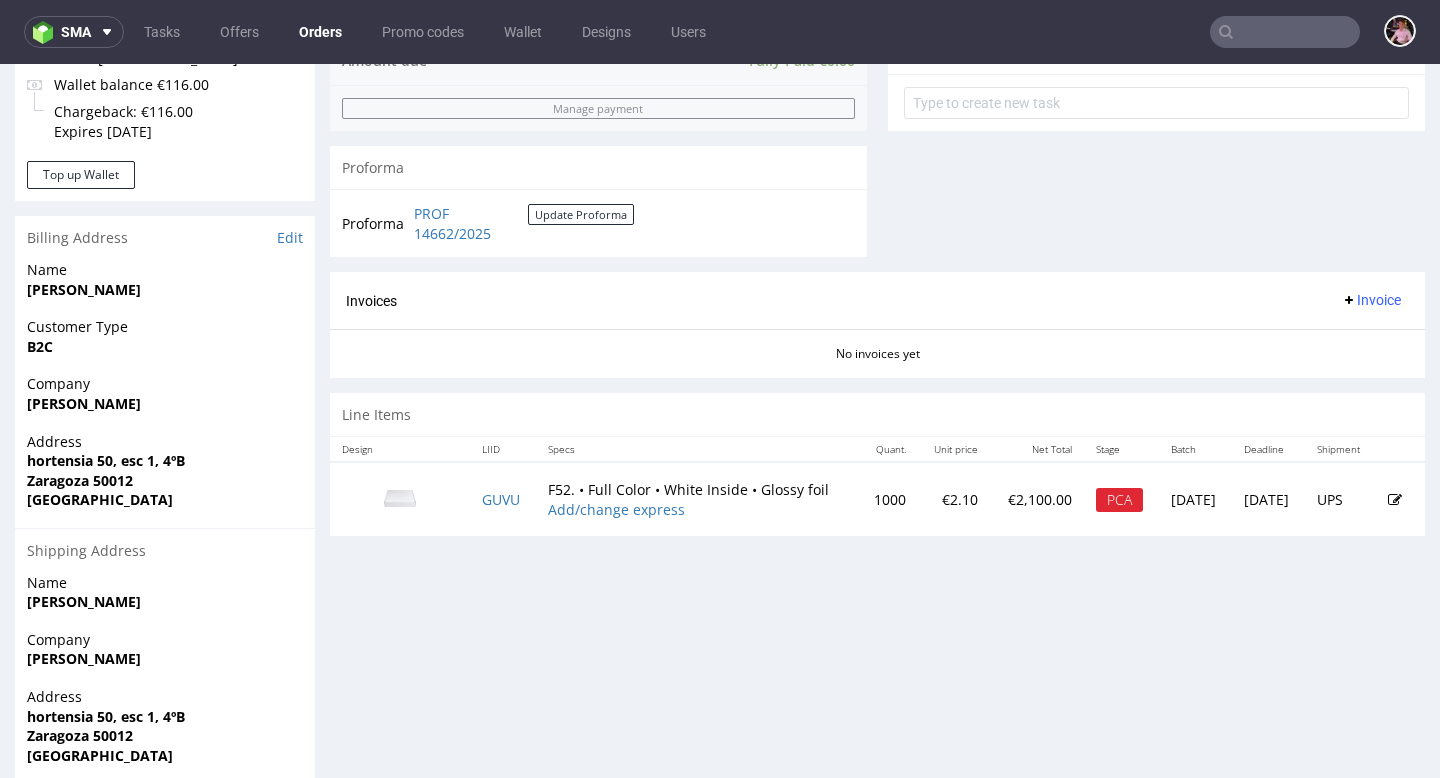 scroll, scrollTop: 756, scrollLeft: 0, axis: vertical 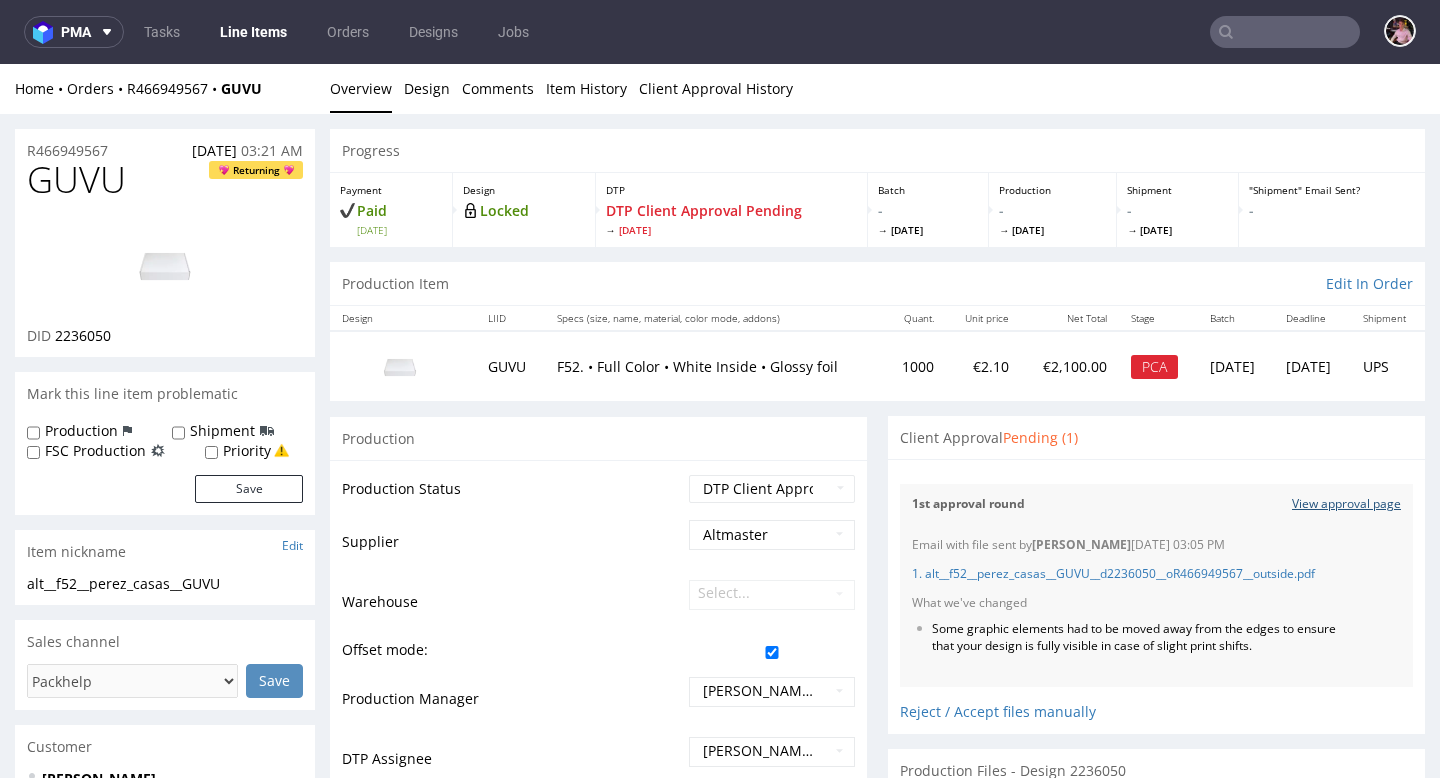 click on "View approval page" at bounding box center (1346, 504) 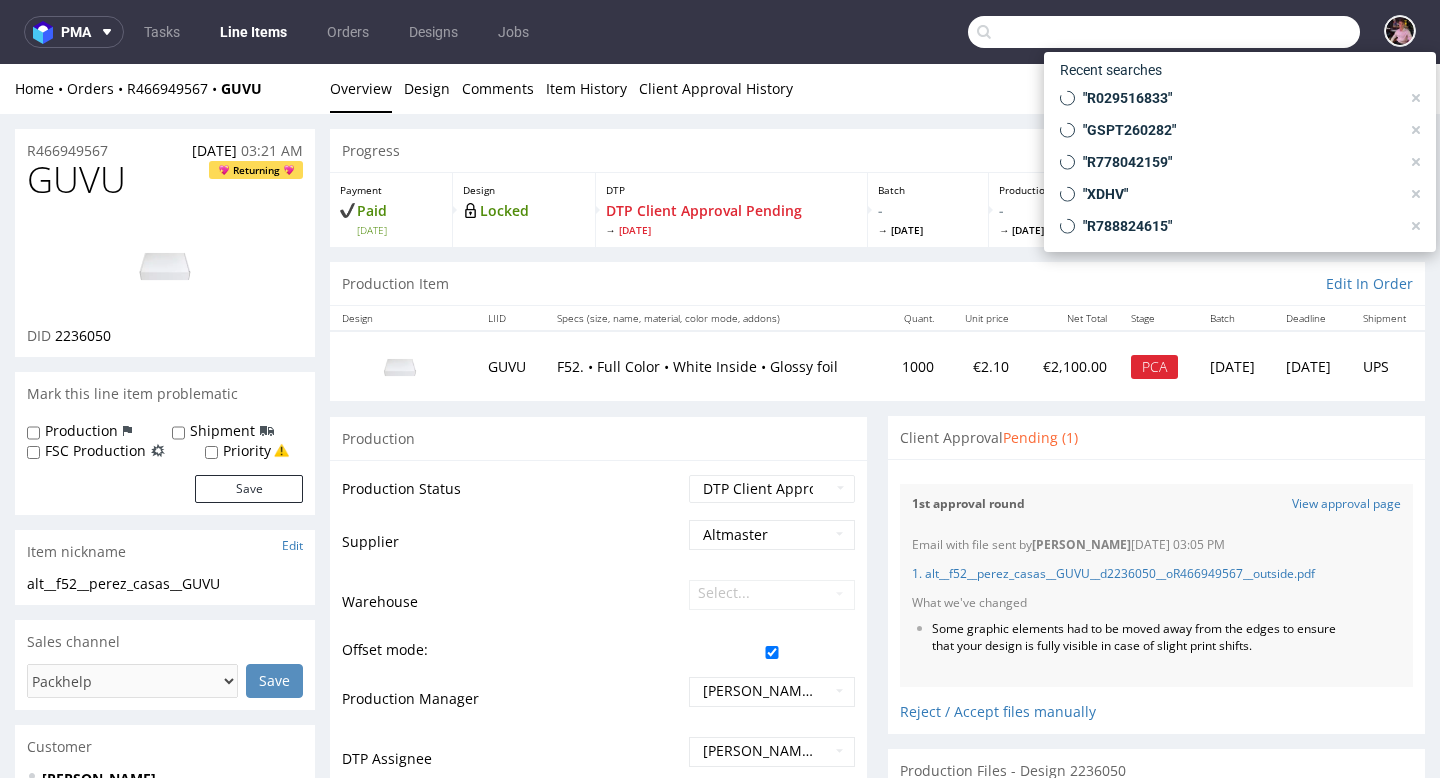 click at bounding box center (1164, 32) 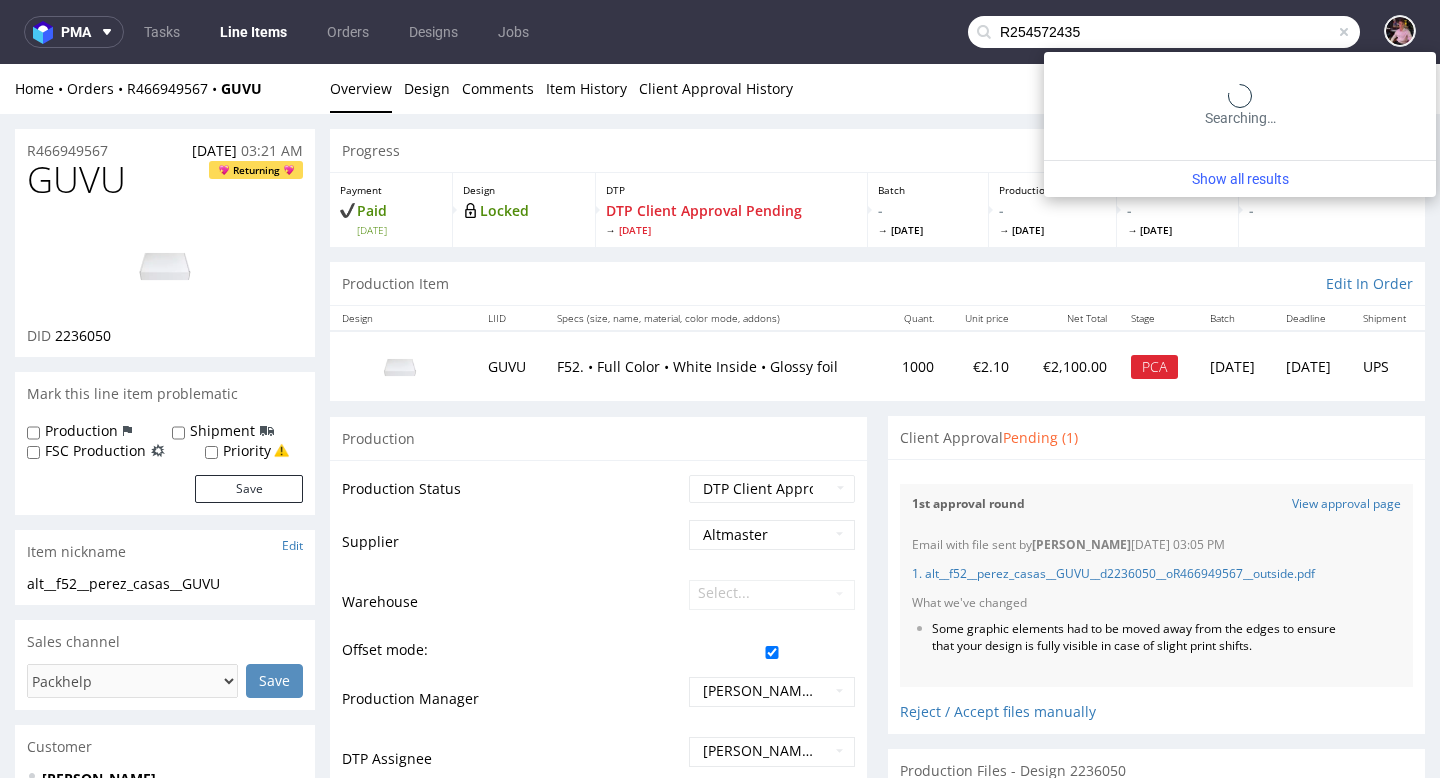 type on "R254572435" 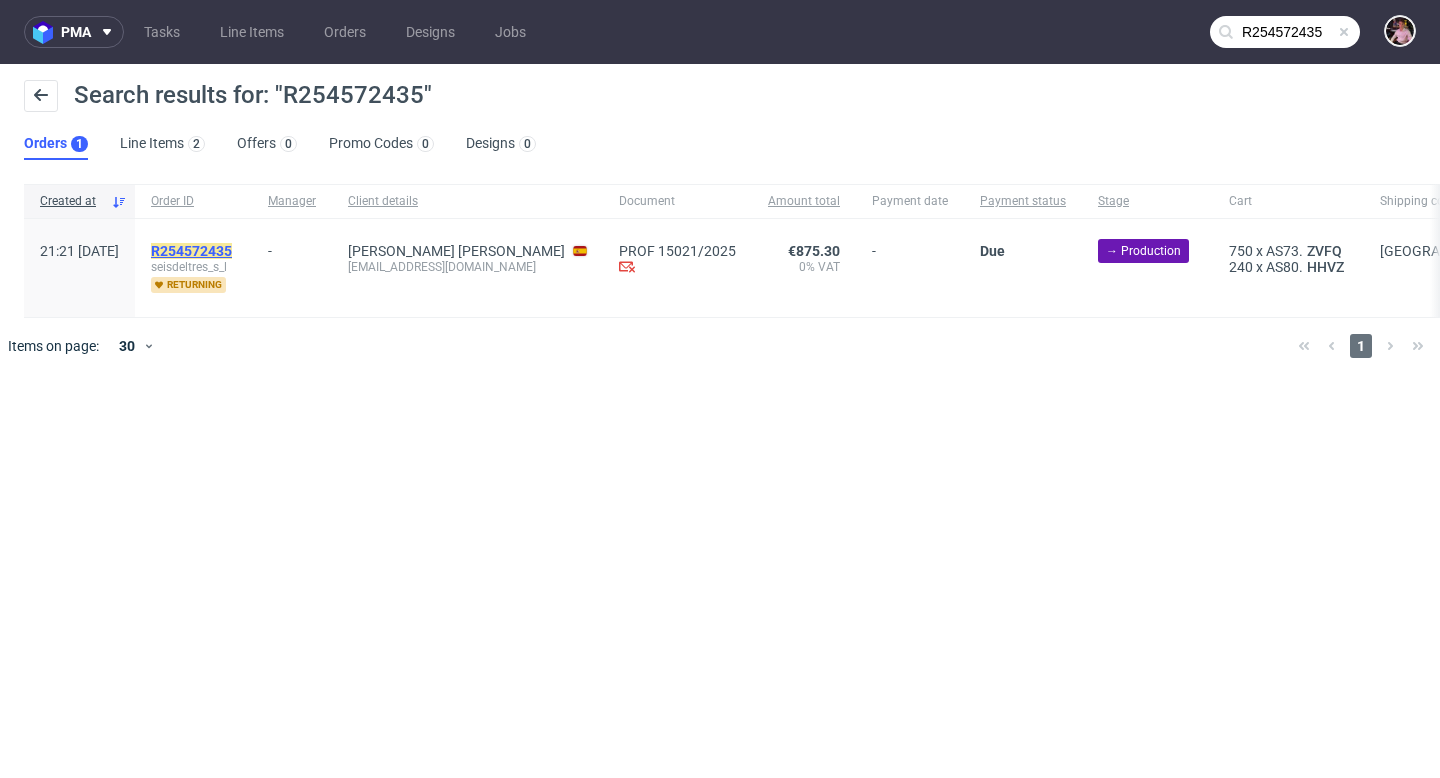 click on "R254572435" 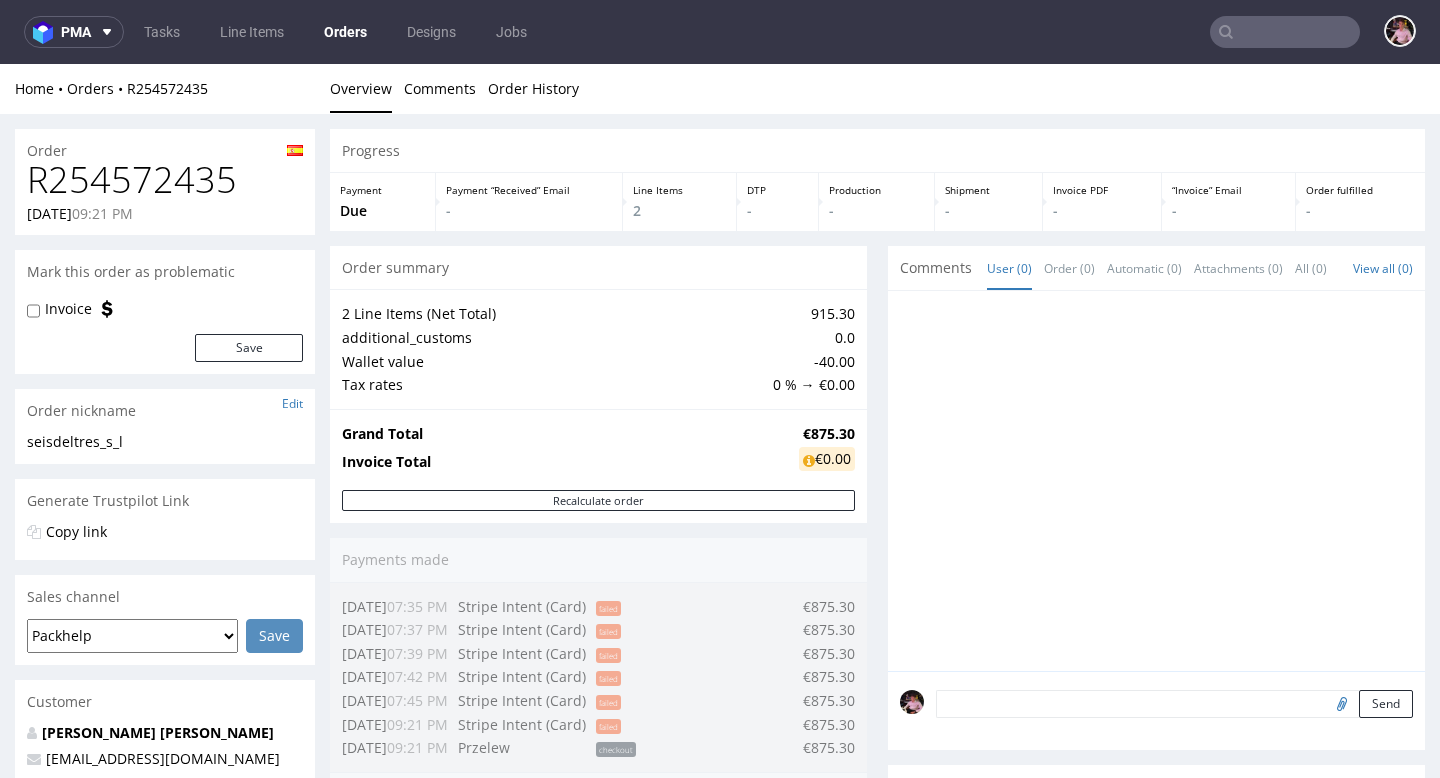 scroll, scrollTop: 0, scrollLeft: 0, axis: both 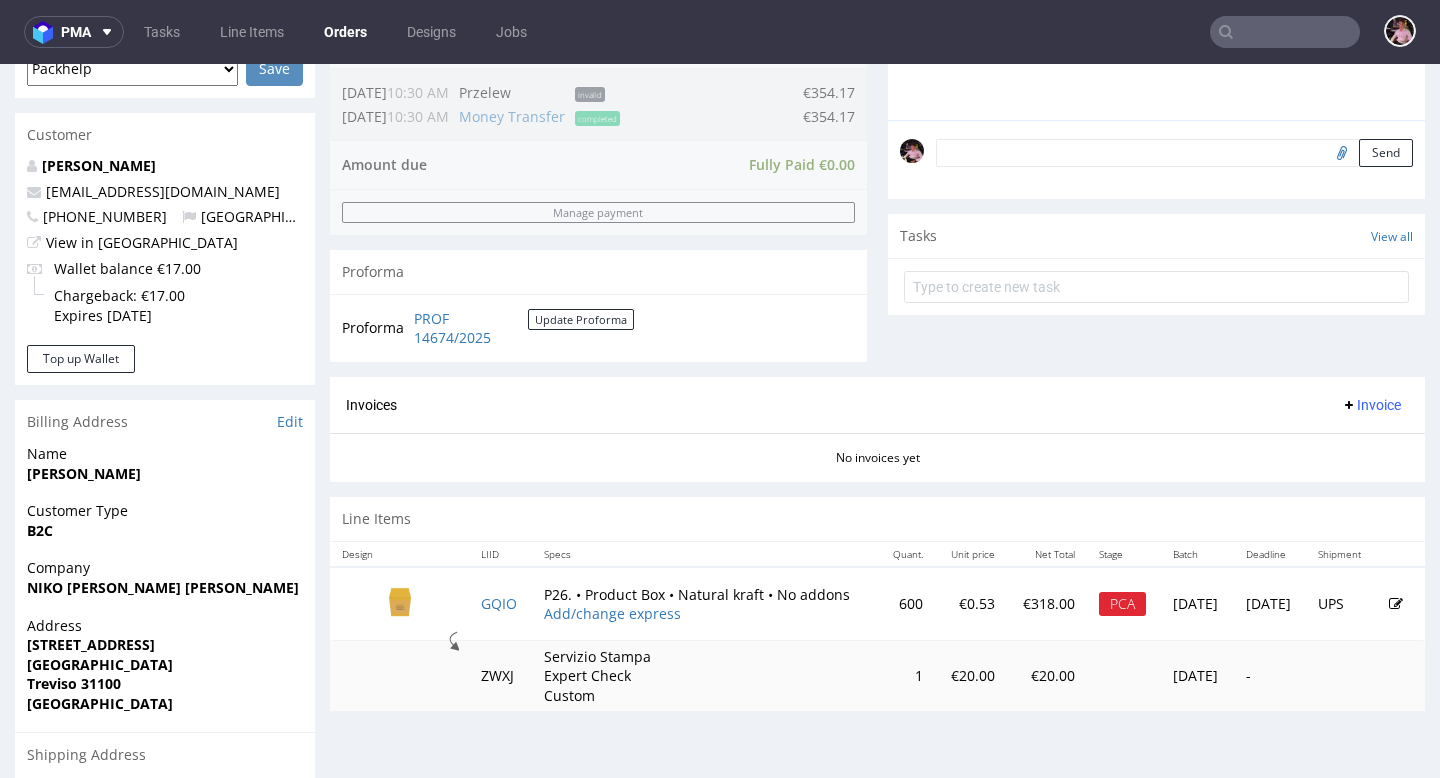 click at bounding box center (1285, 32) 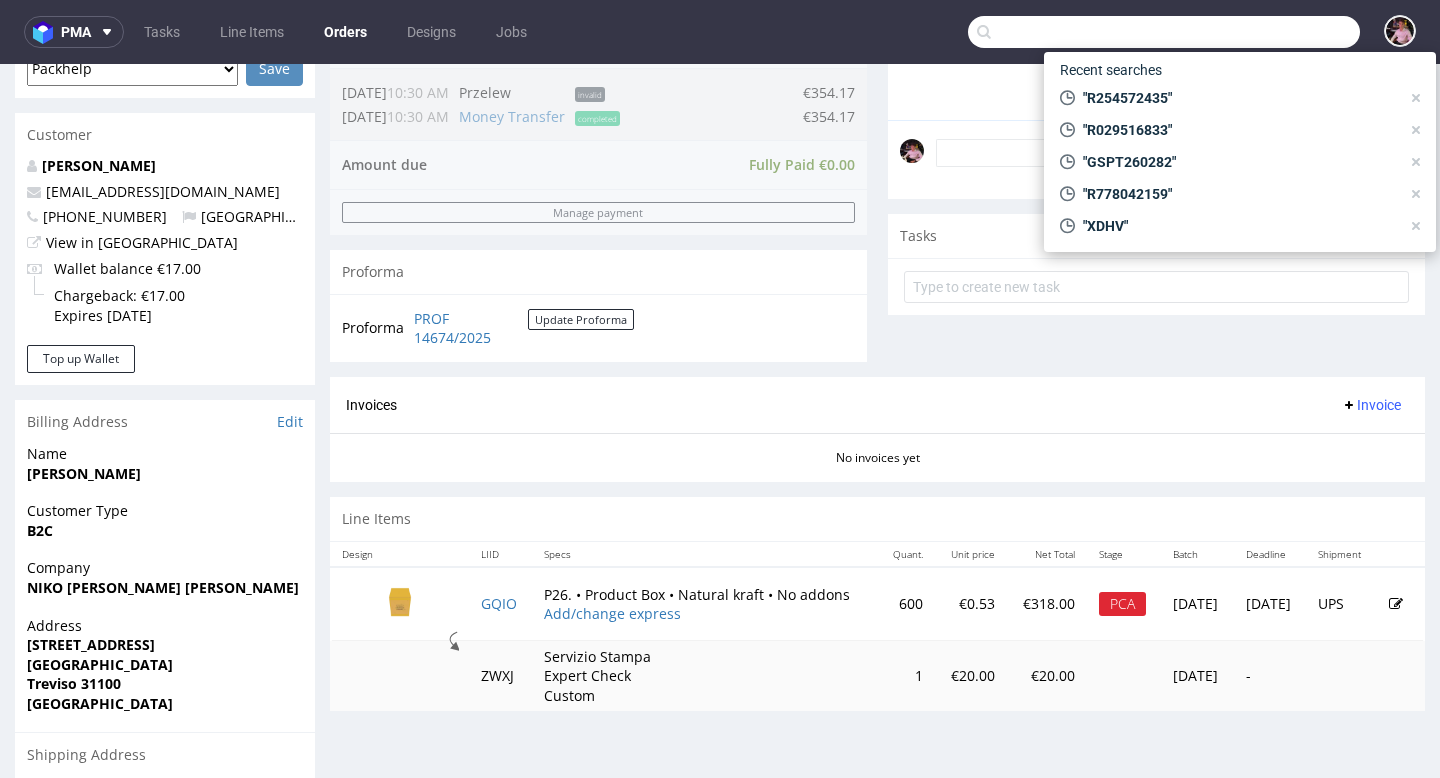 paste on "R248268962" 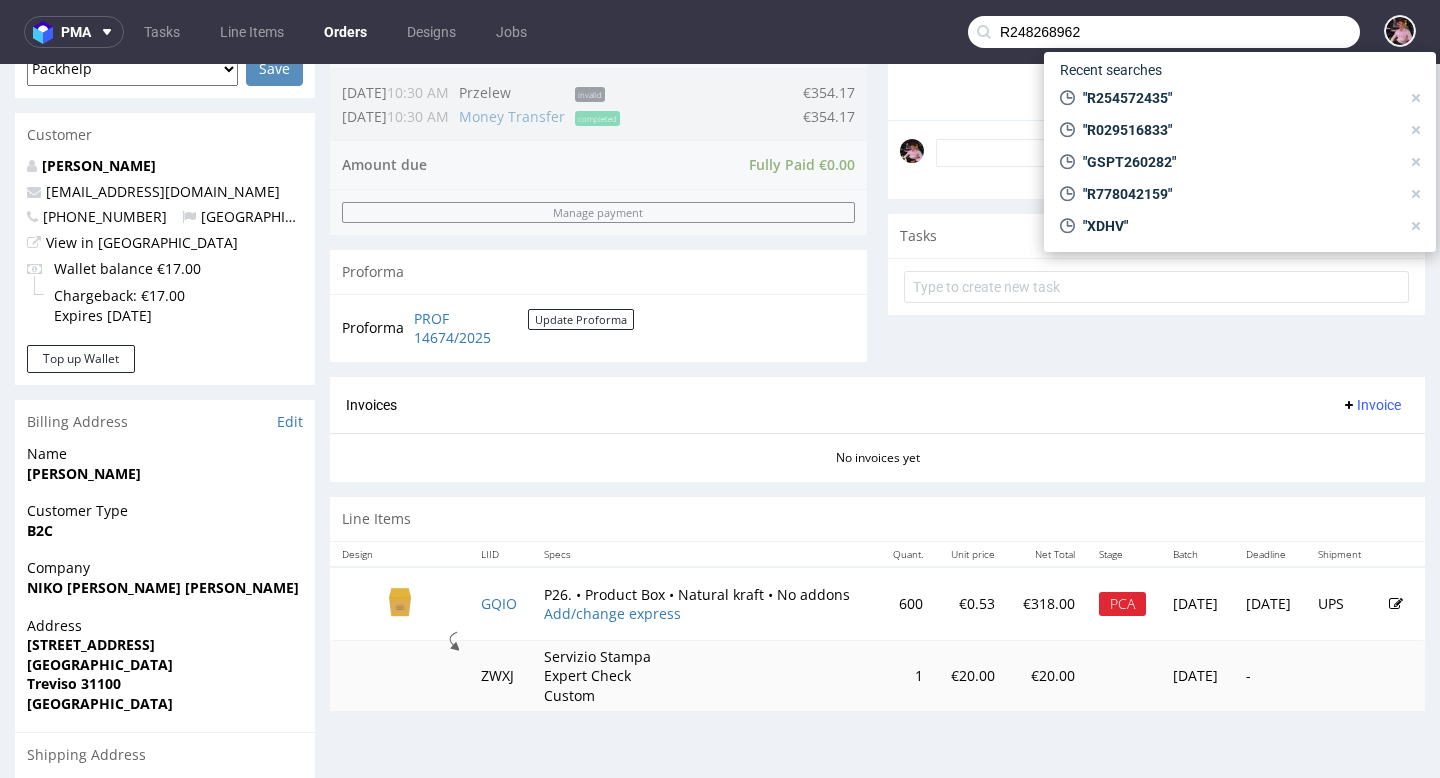 type on "R248268962" 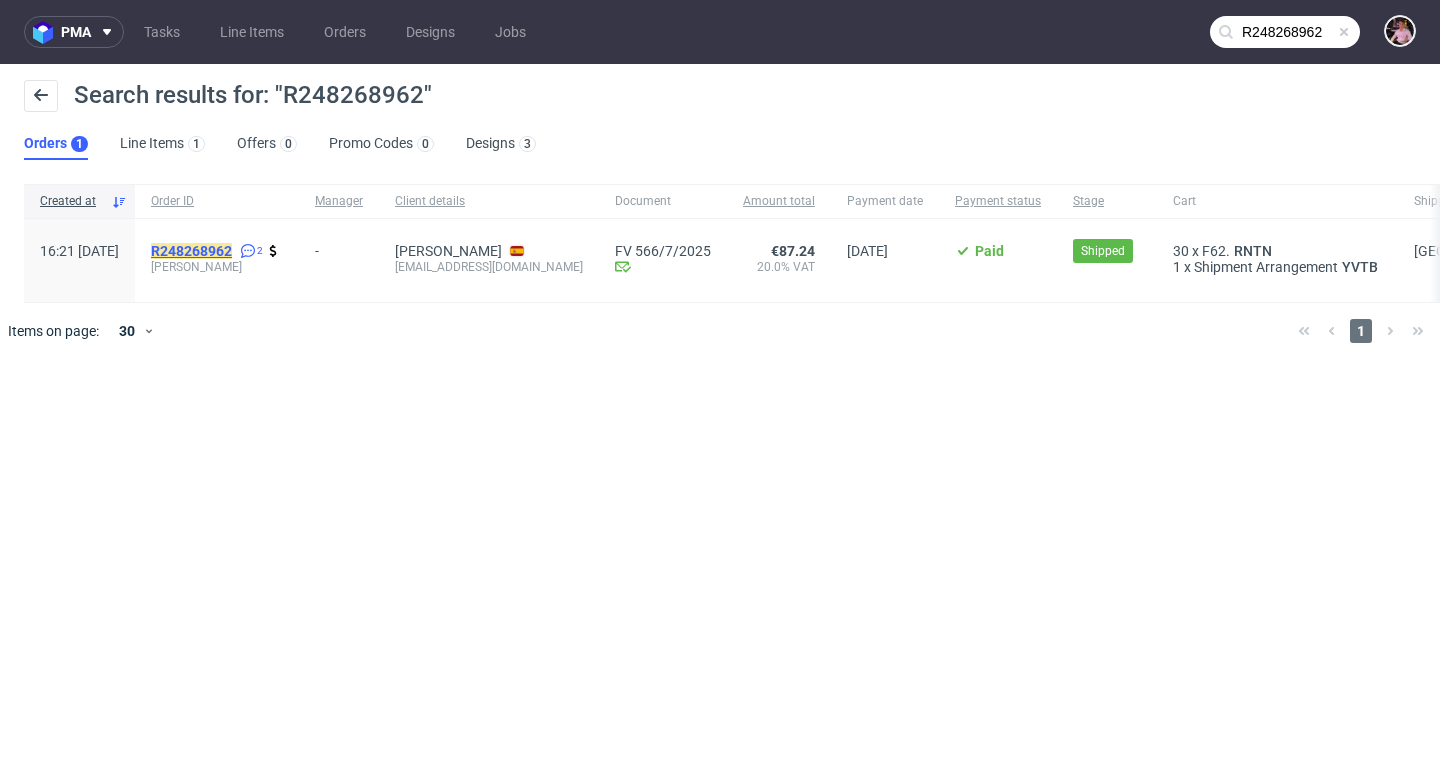 click on "R248268962" 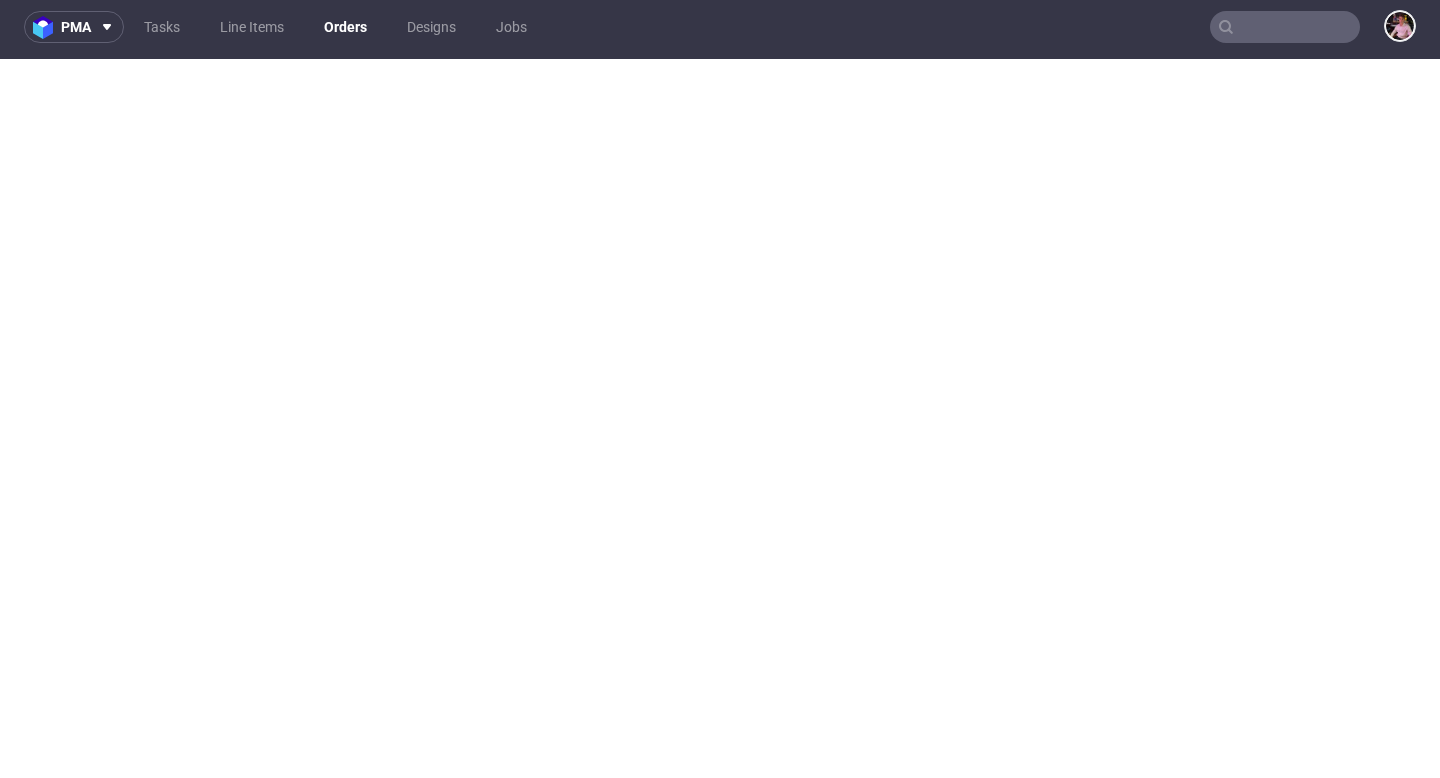 scroll, scrollTop: 5, scrollLeft: 0, axis: vertical 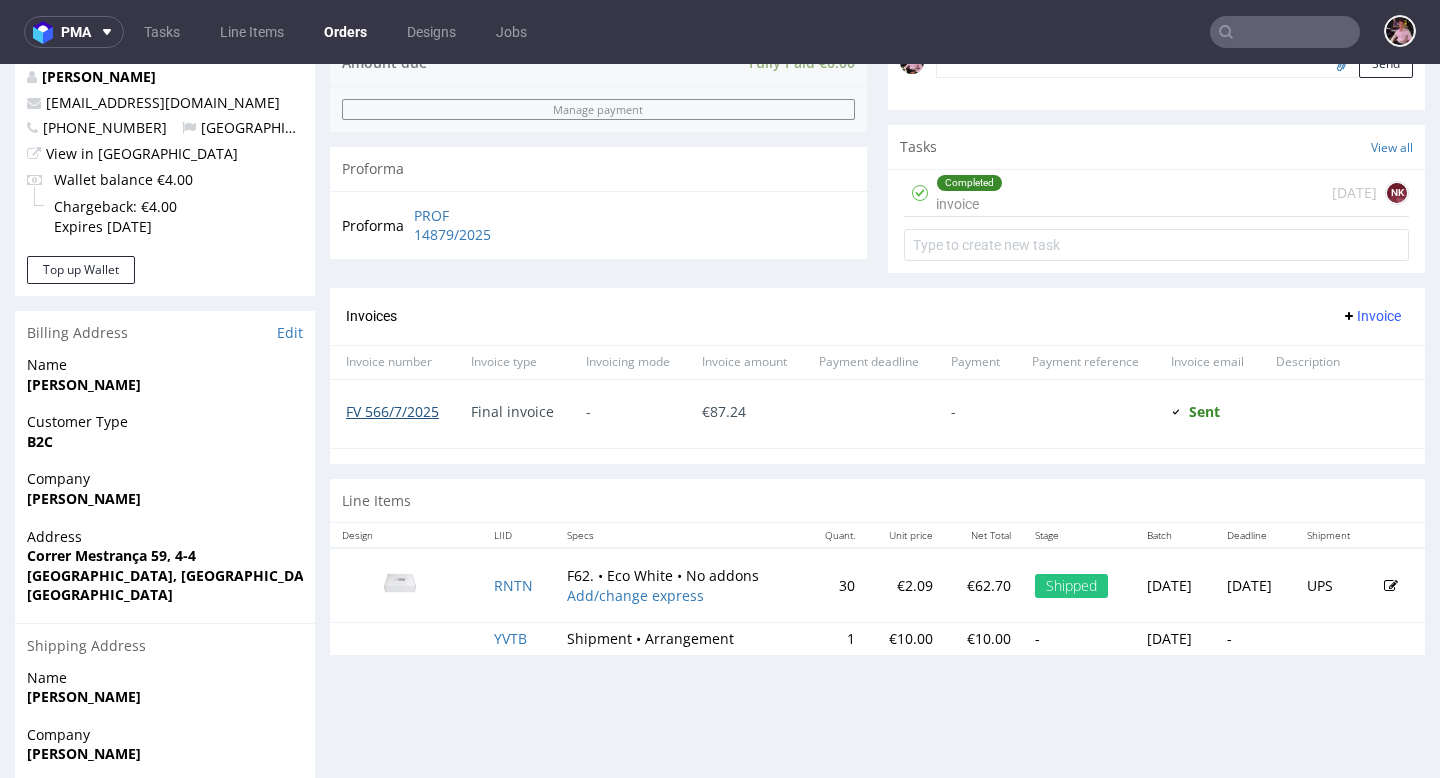 click on "FV 566/7/2025" at bounding box center (392, 411) 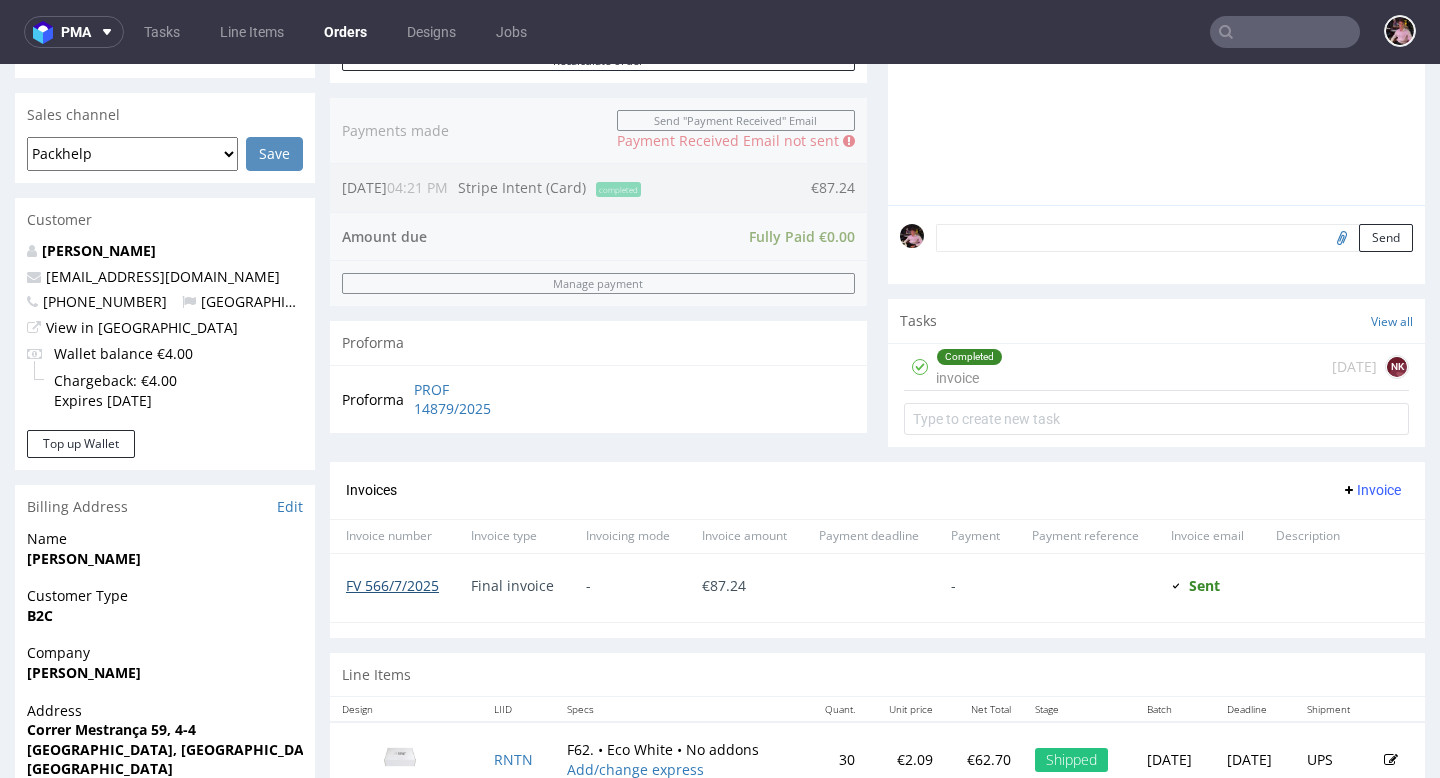 scroll, scrollTop: 0, scrollLeft: 0, axis: both 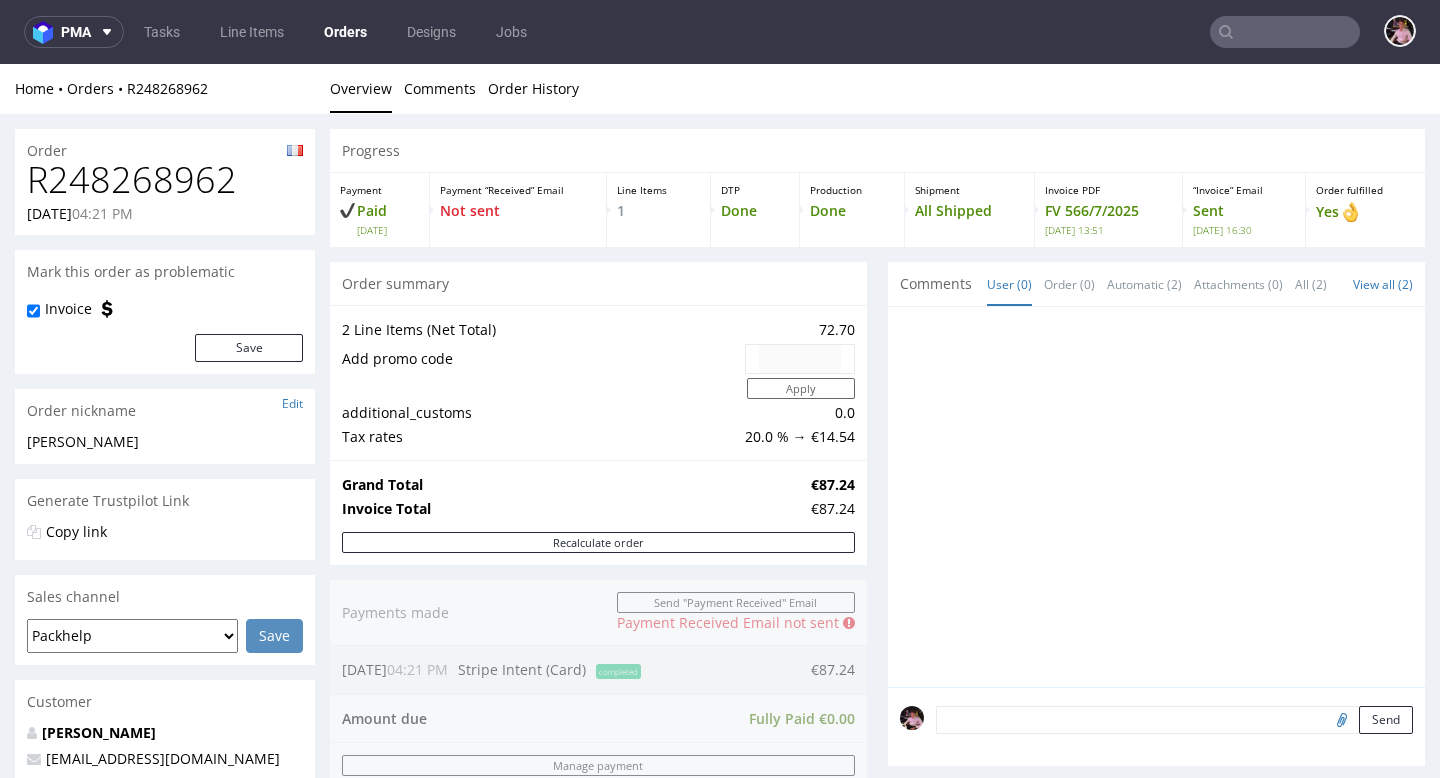 click at bounding box center [1285, 32] 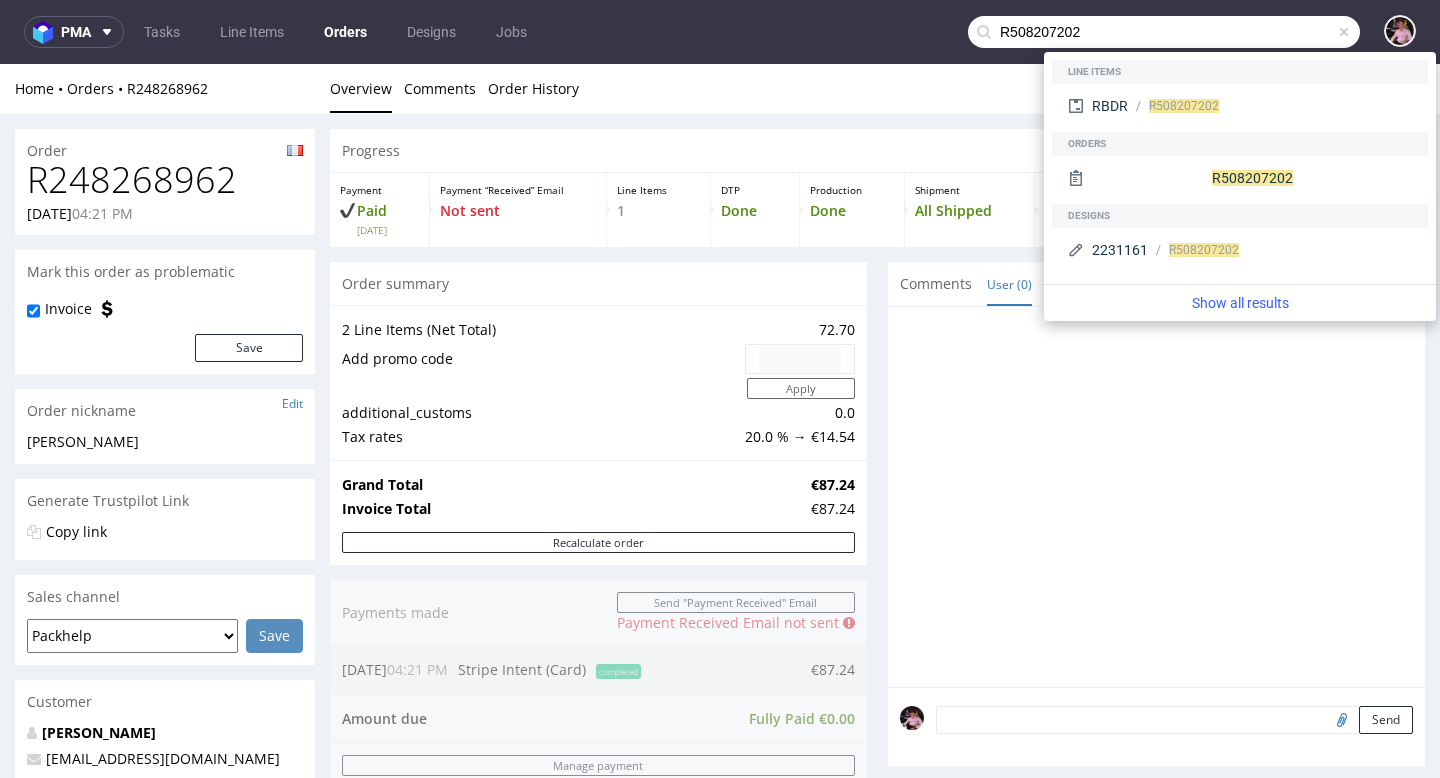 type on "R508207202" 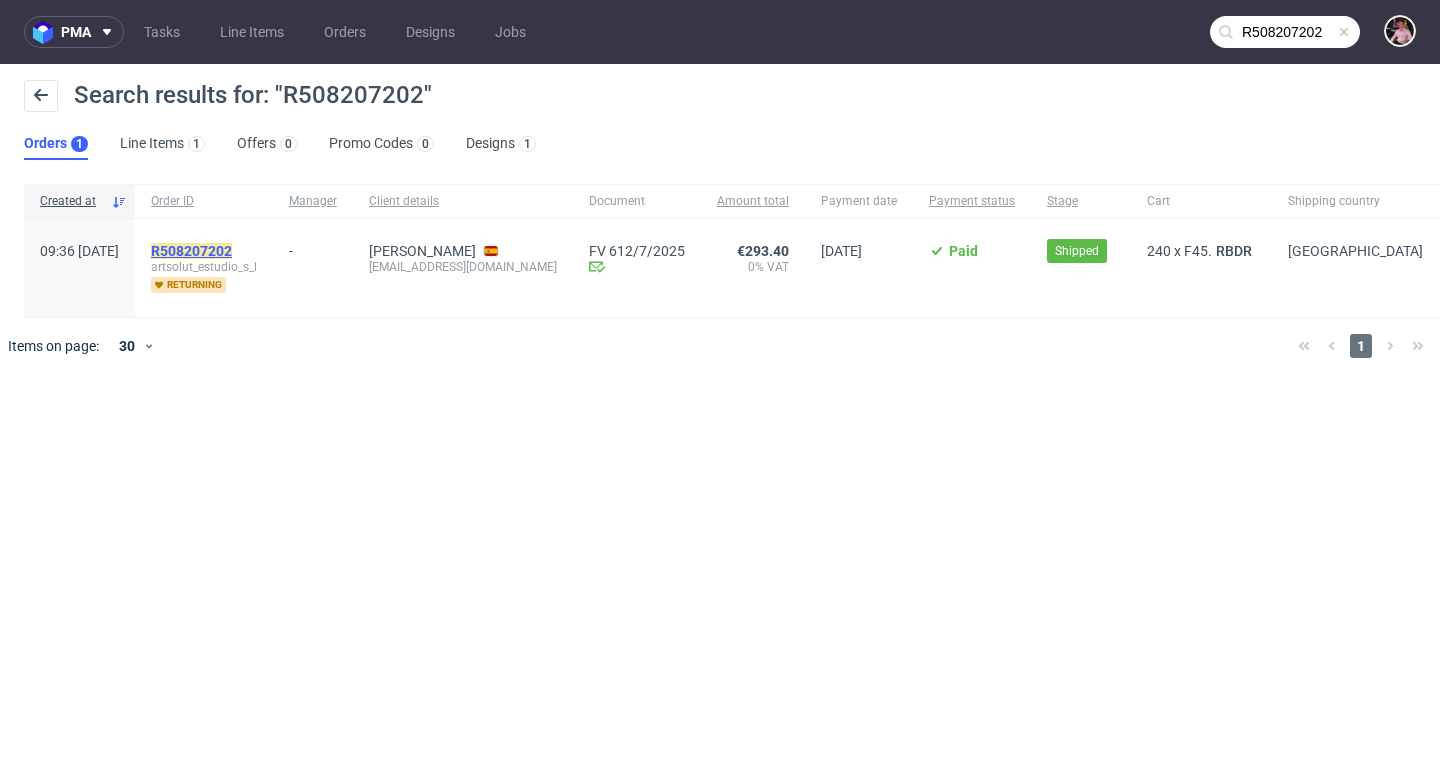 click on "R508207202" 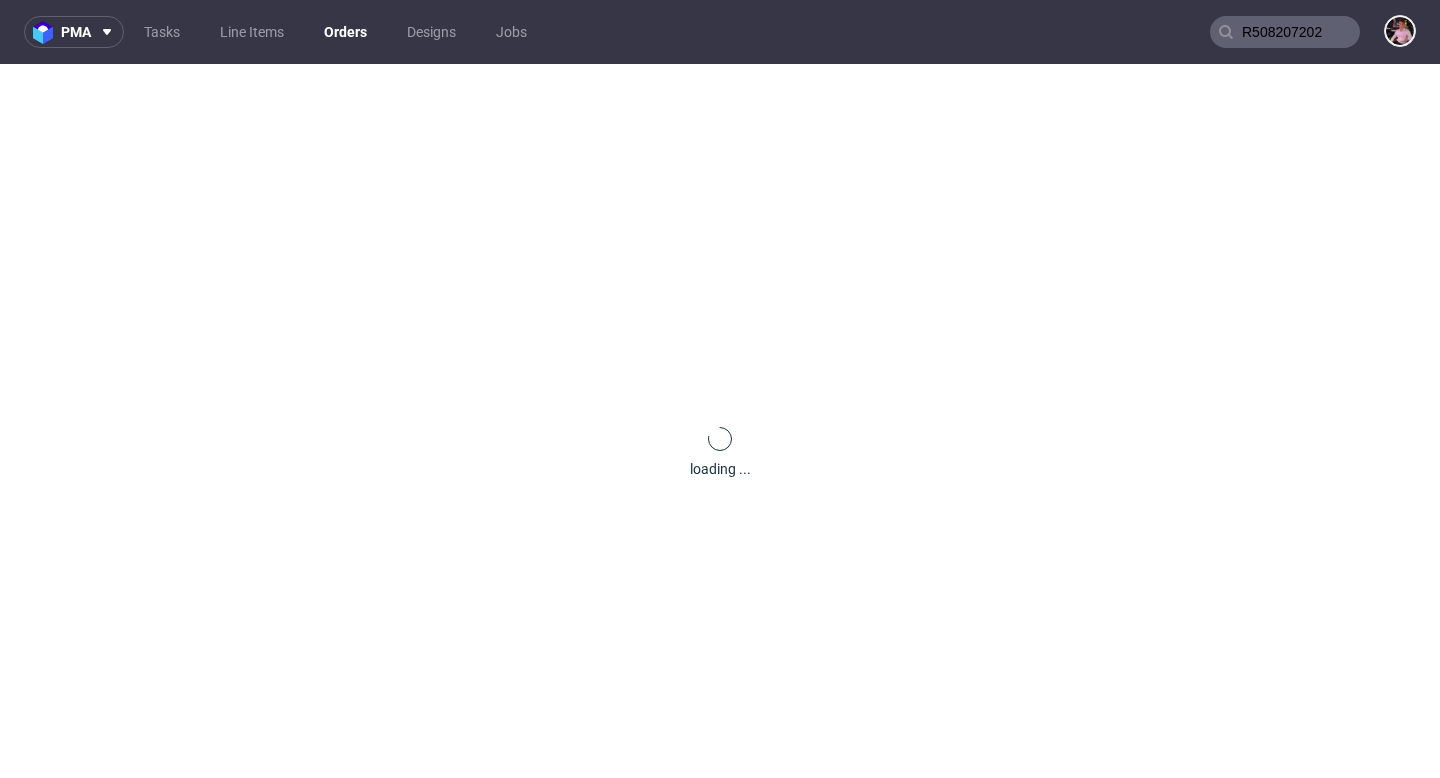 type 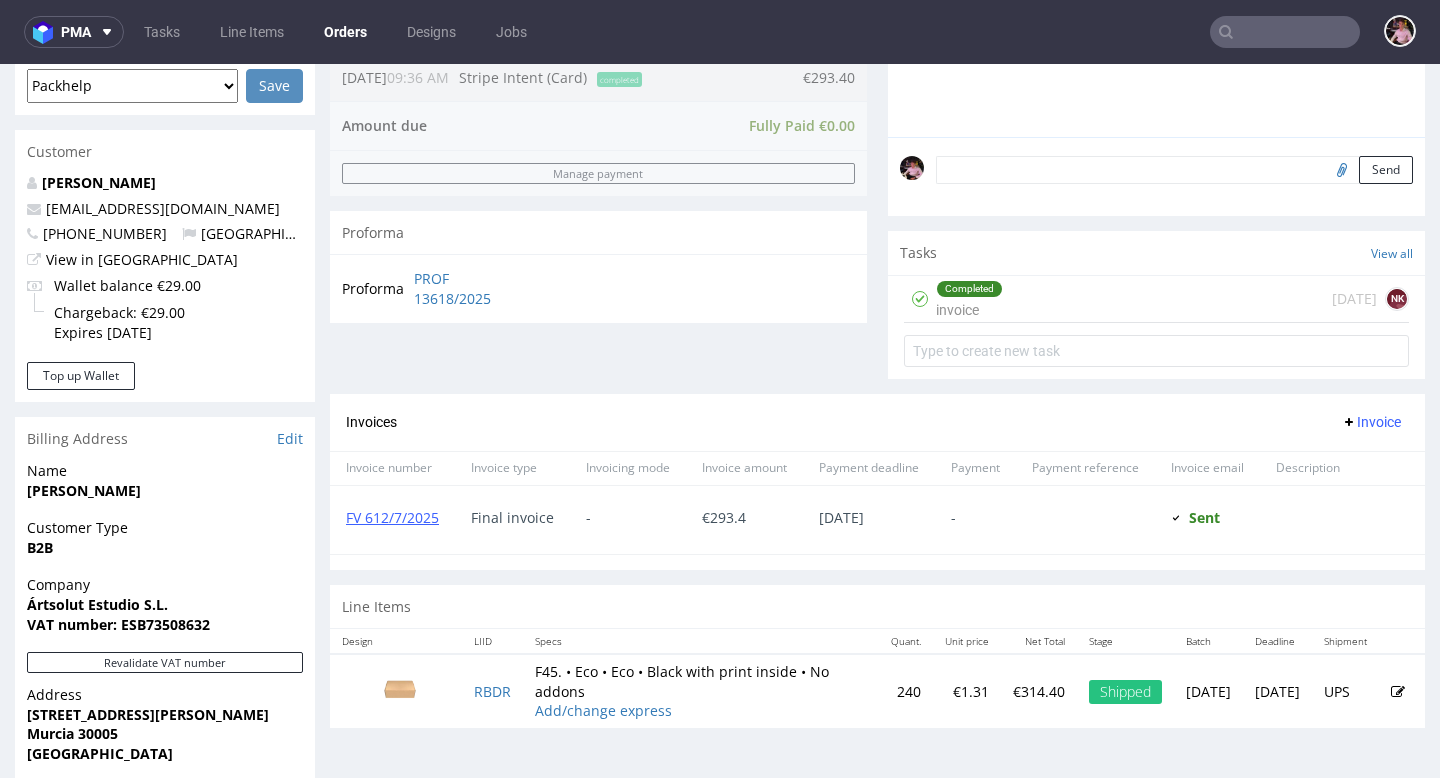 scroll, scrollTop: 566, scrollLeft: 0, axis: vertical 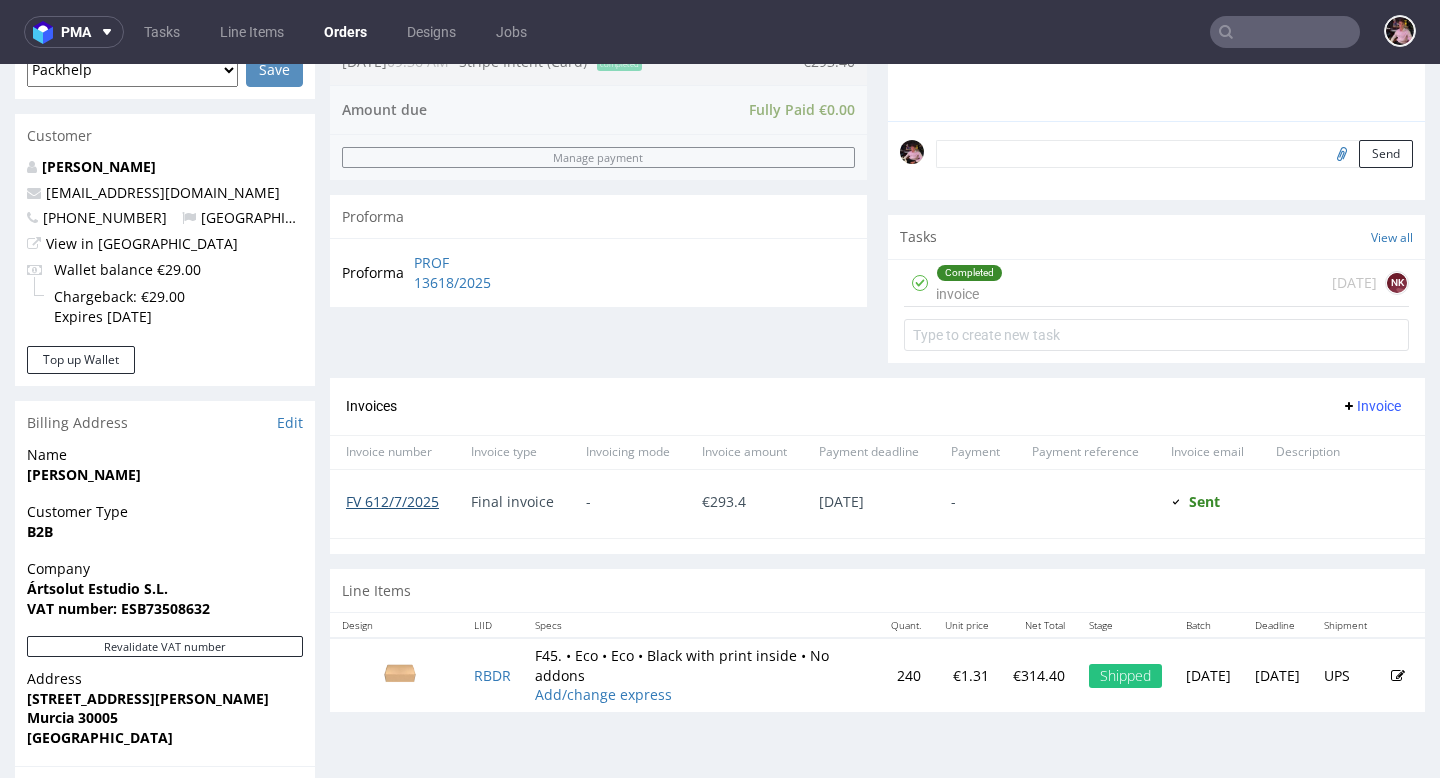 click on "FV 612/7/2025" at bounding box center [392, 501] 